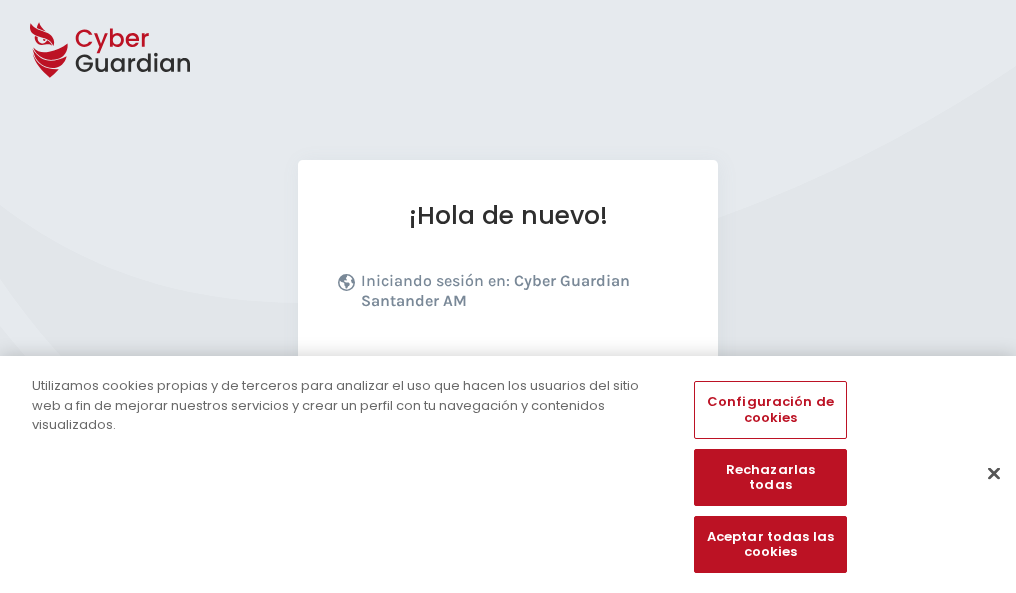 scroll, scrollTop: 245, scrollLeft: 0, axis: vertical 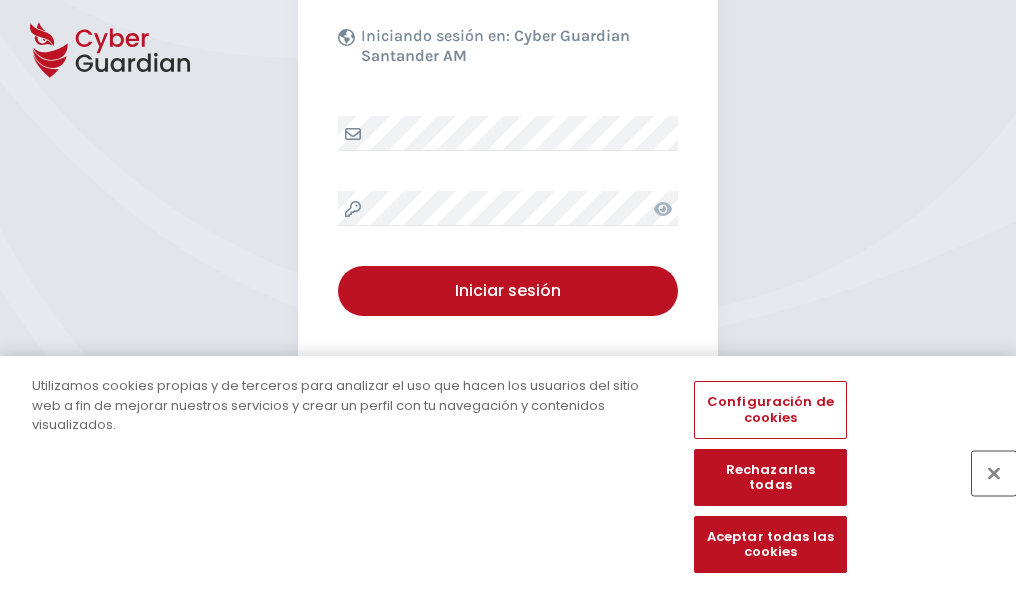 click at bounding box center (994, 473) 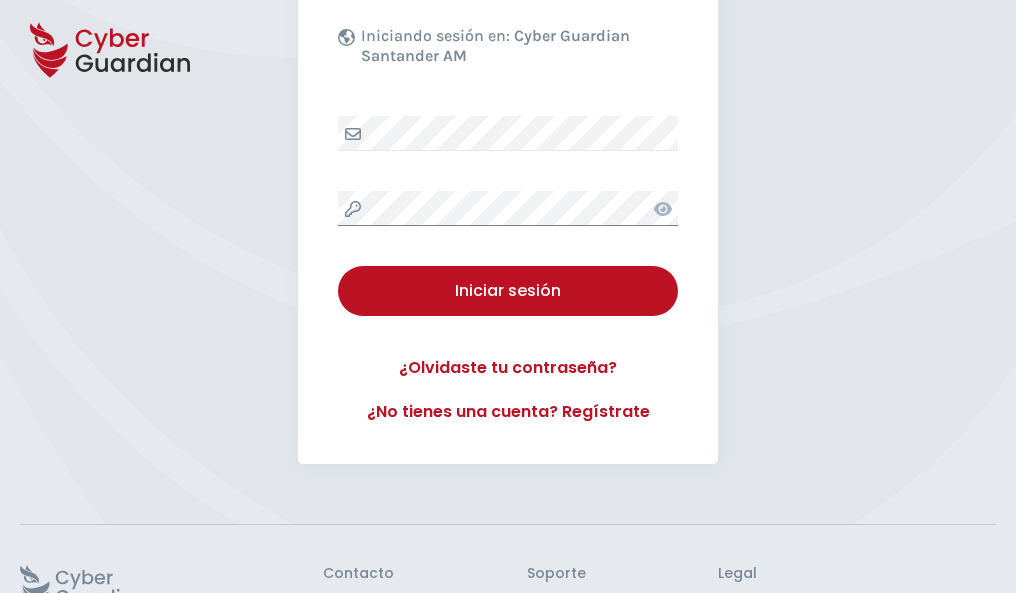scroll, scrollTop: 389, scrollLeft: 0, axis: vertical 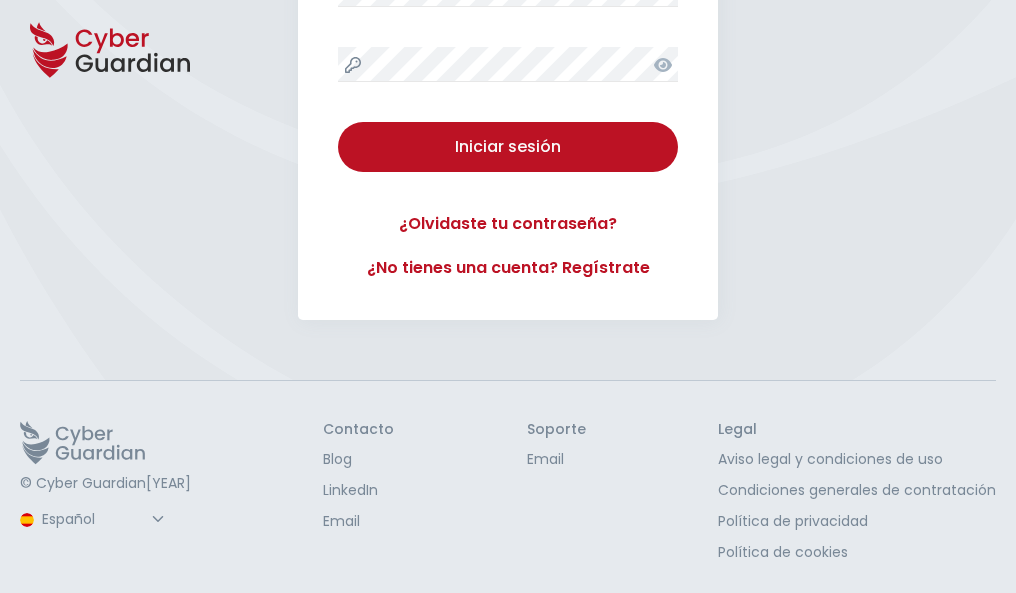 type 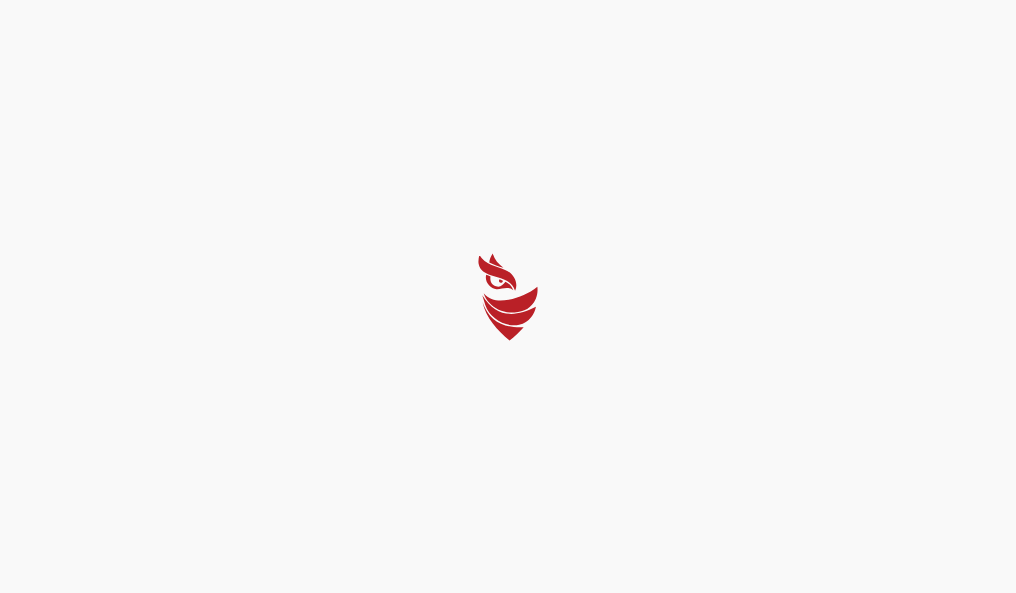 scroll, scrollTop: 0, scrollLeft: 0, axis: both 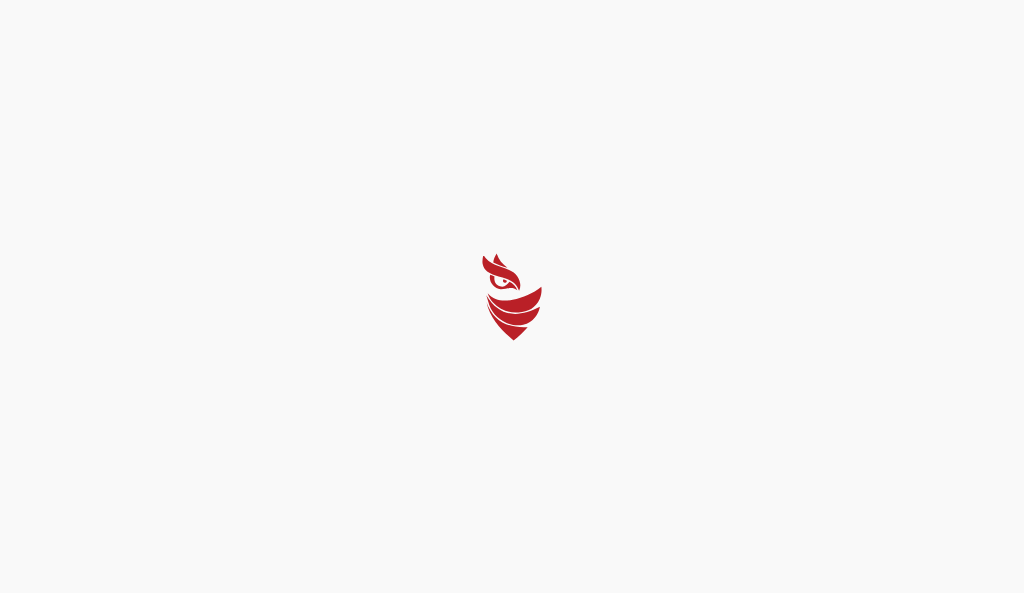 select on "Português (BR)" 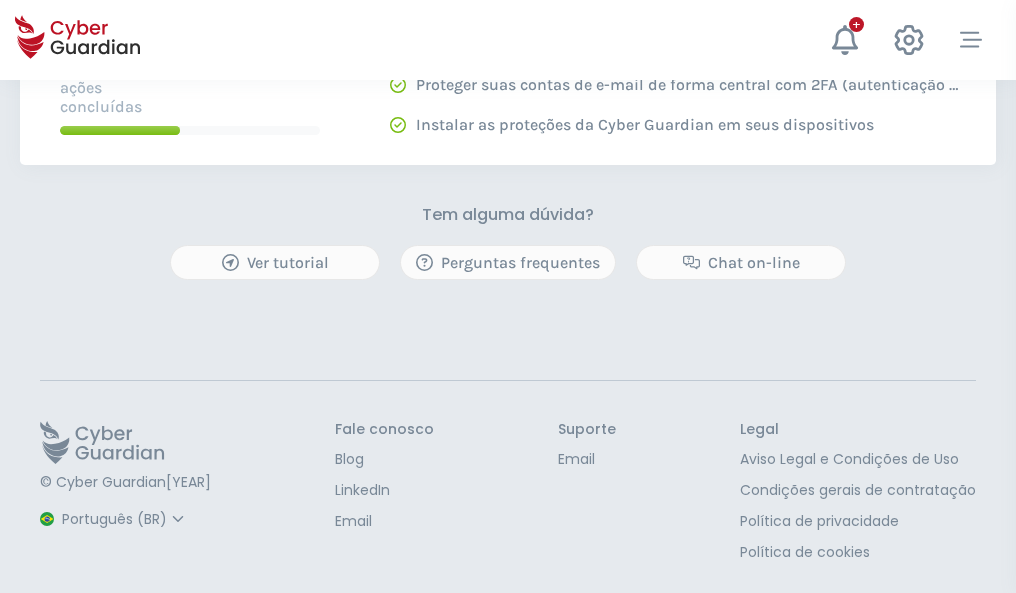 scroll, scrollTop: 0, scrollLeft: 0, axis: both 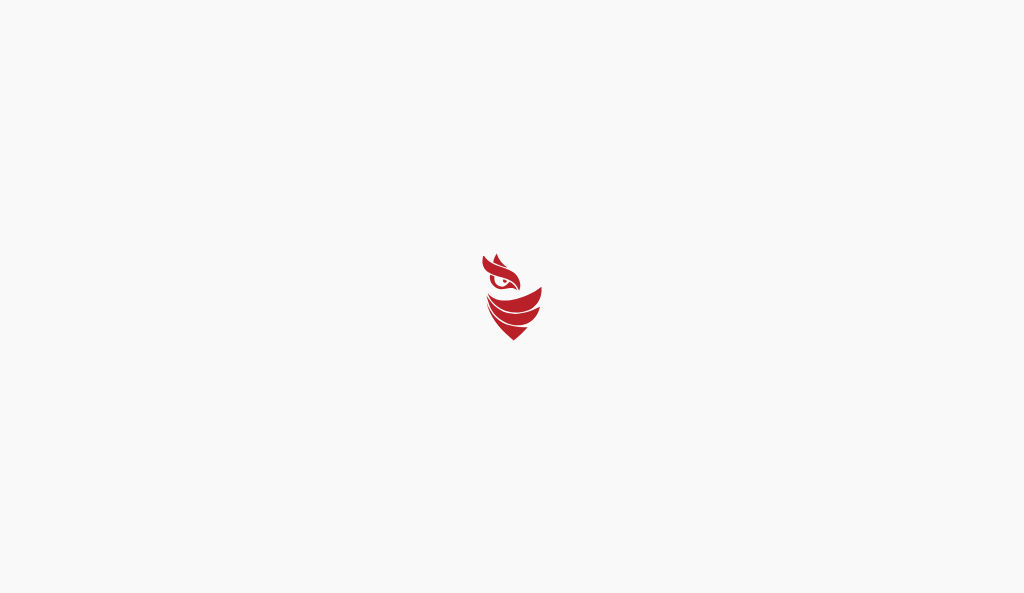 select on "Português (BR)" 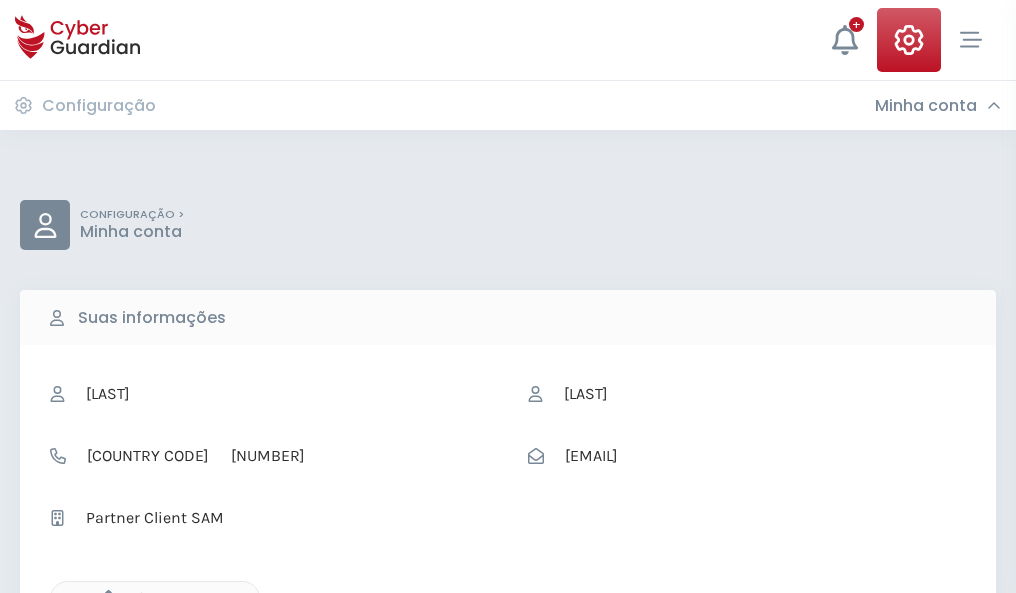click 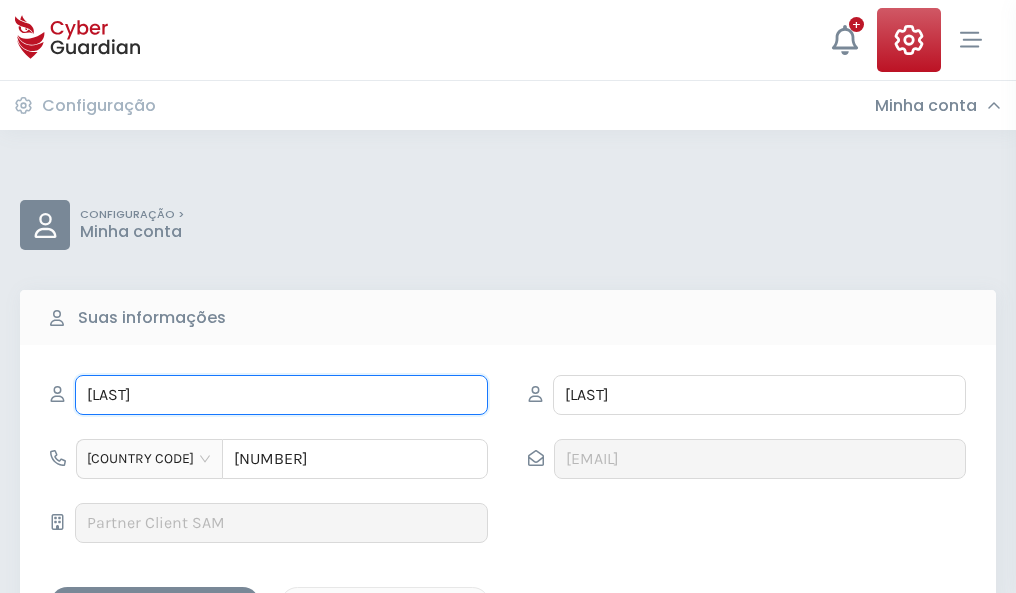 click on "MARISOL" at bounding box center [281, 395] 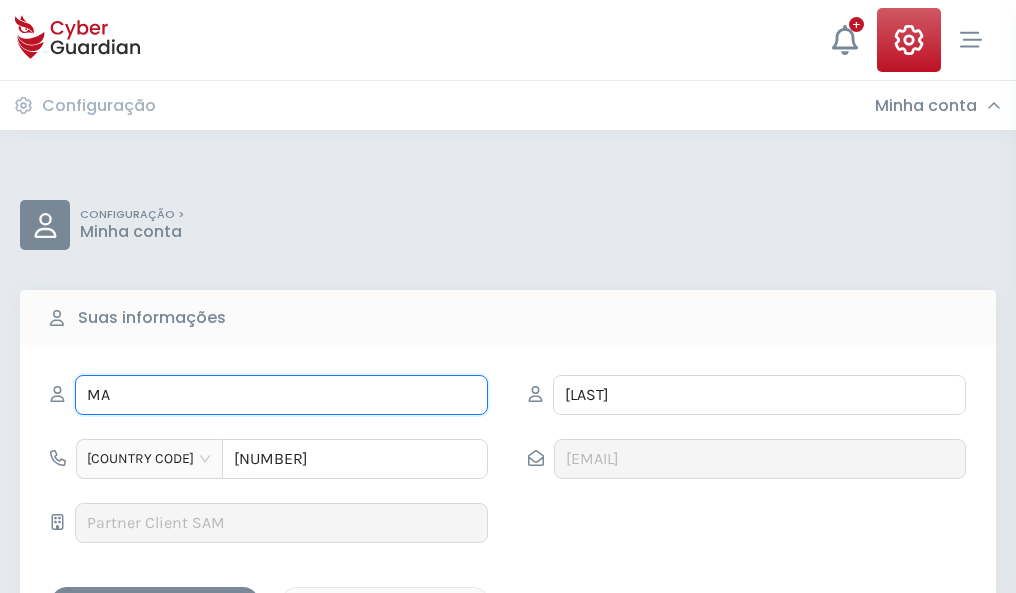 type on "M" 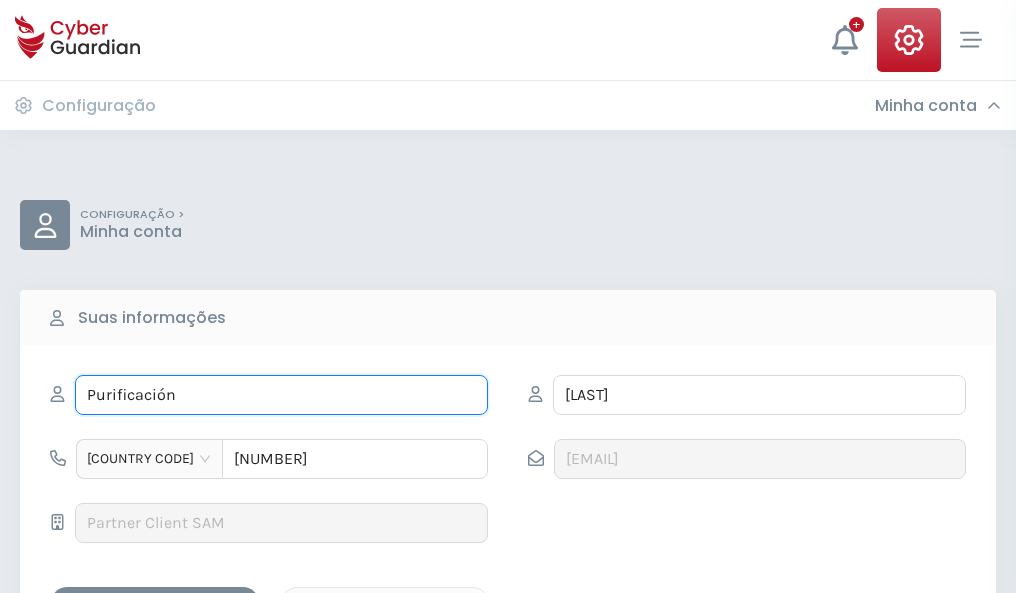 type on "Purificación" 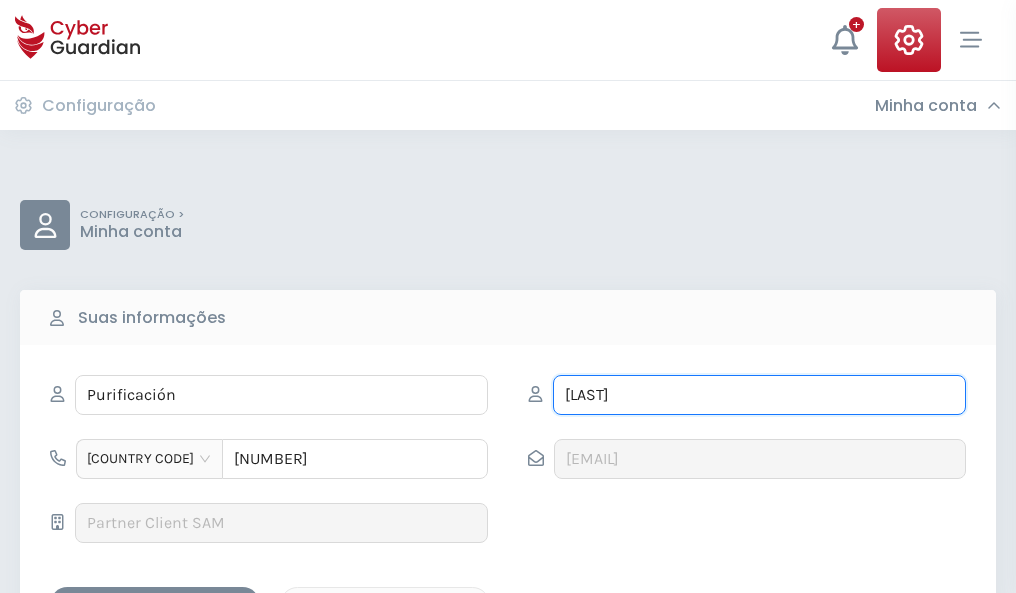 click on "CUEVAS" at bounding box center [759, 395] 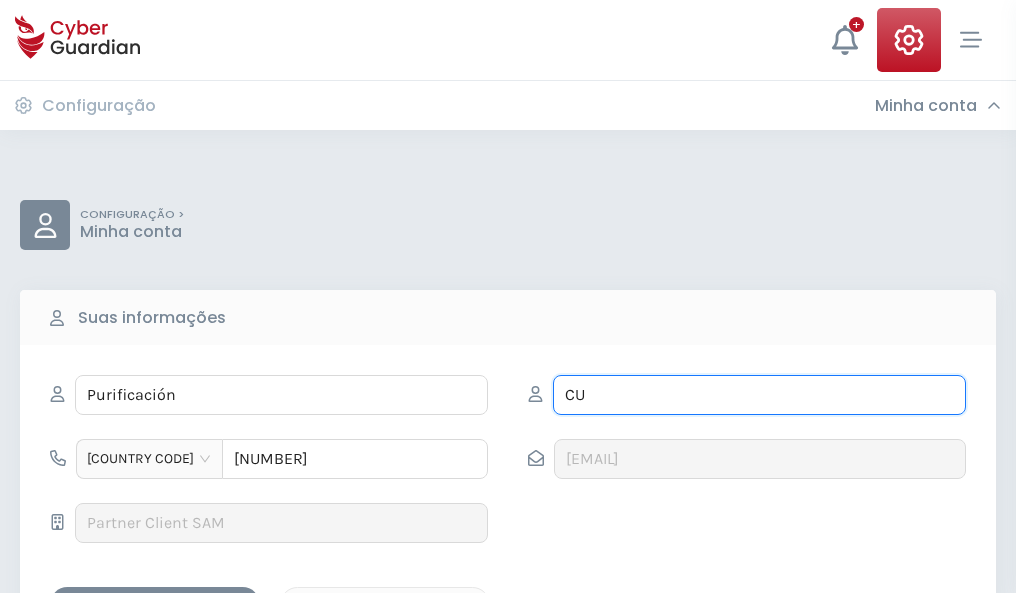type on "C" 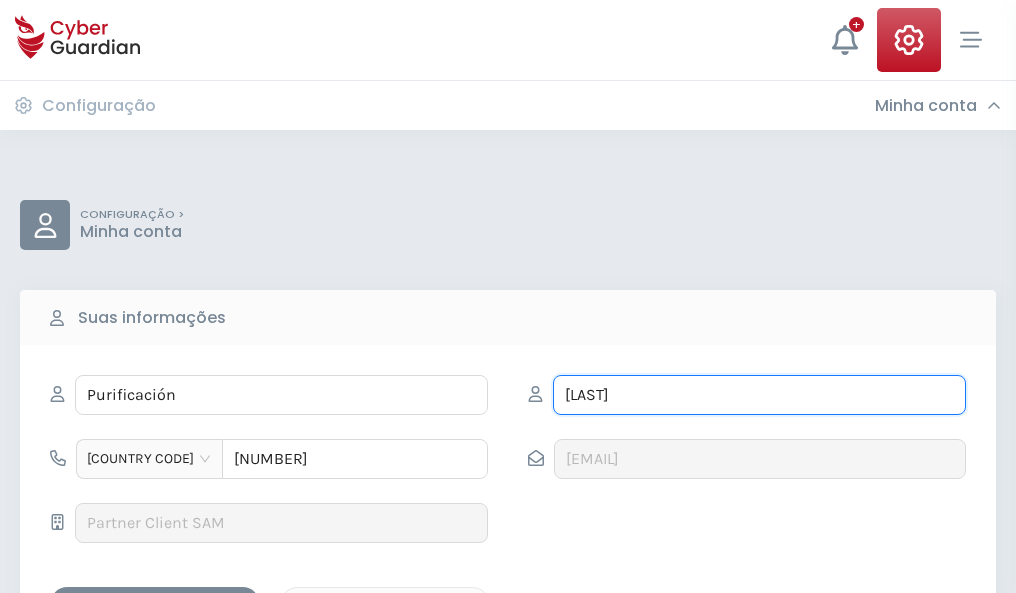 type on "Llorente" 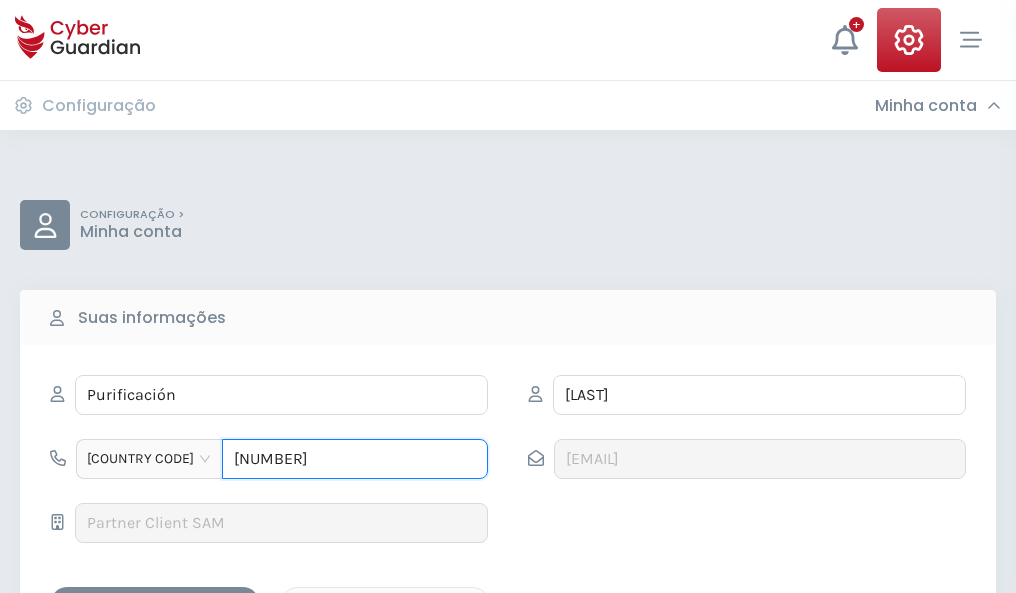 click on "4874153698" at bounding box center (355, 459) 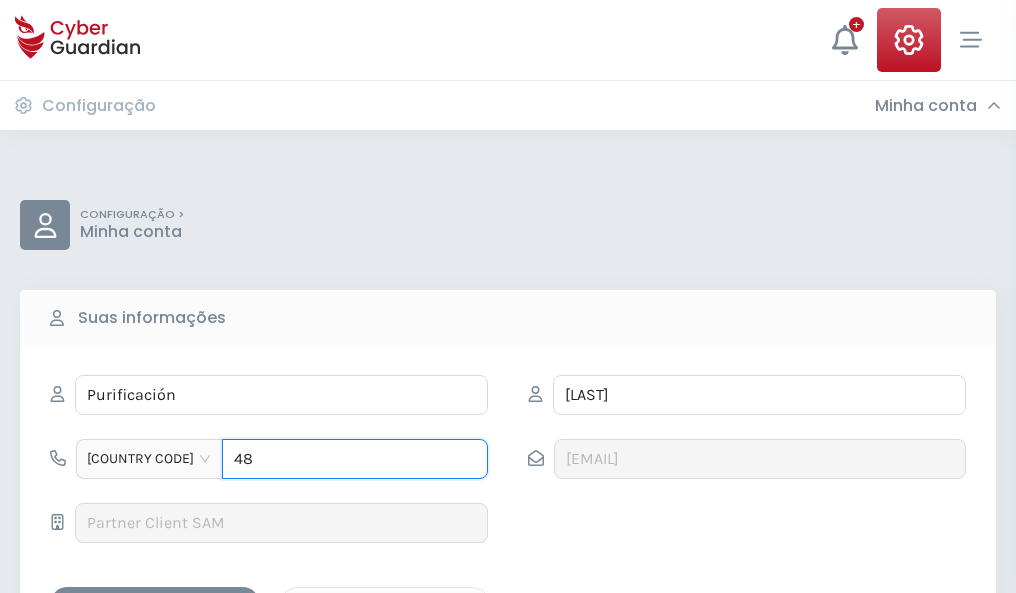 type on "4" 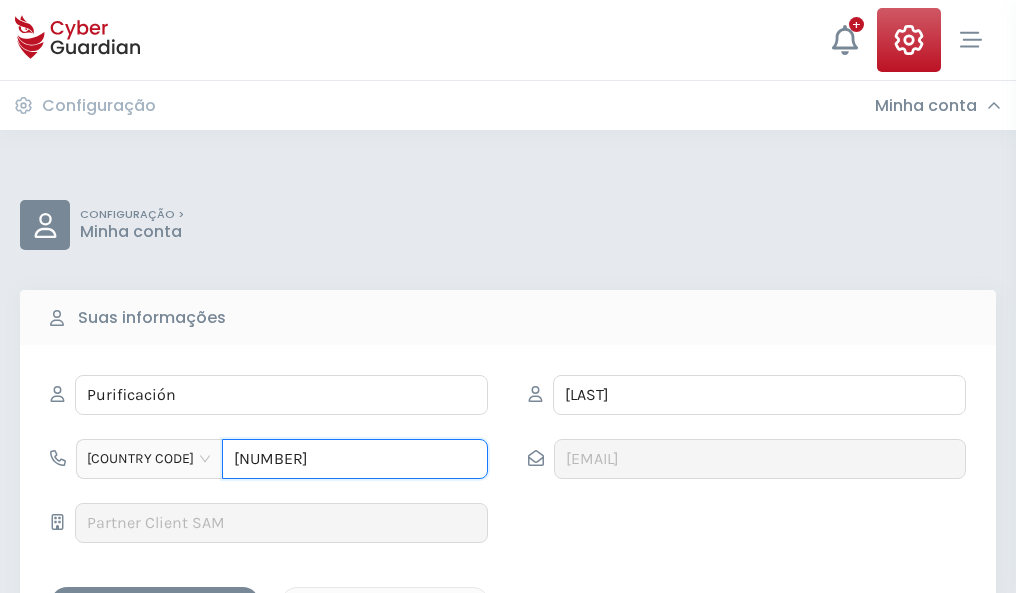 type on "4976599575" 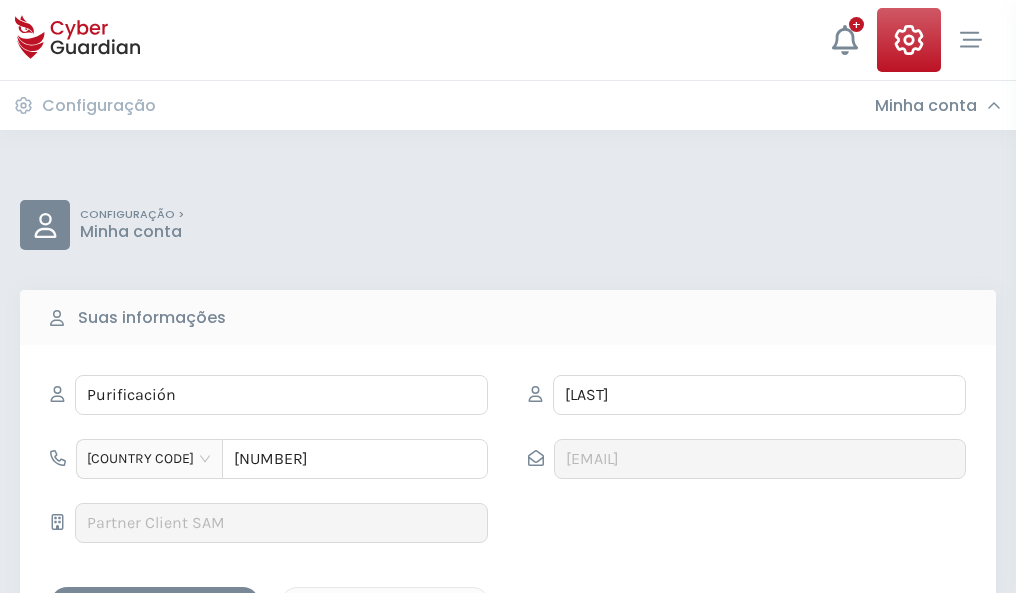 click on "Salvar alterações" at bounding box center [155, 604] 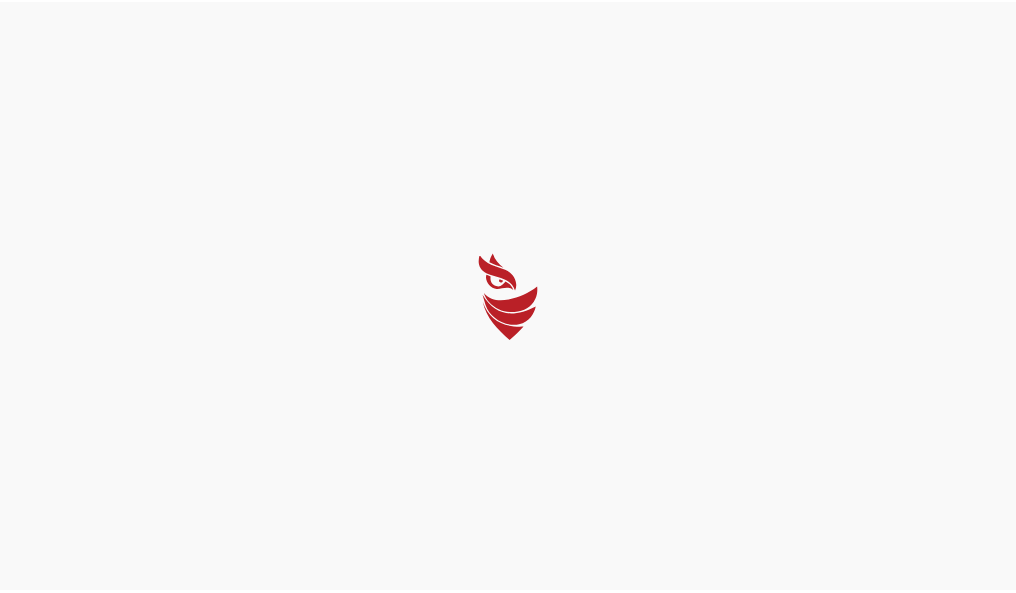 scroll, scrollTop: 0, scrollLeft: 0, axis: both 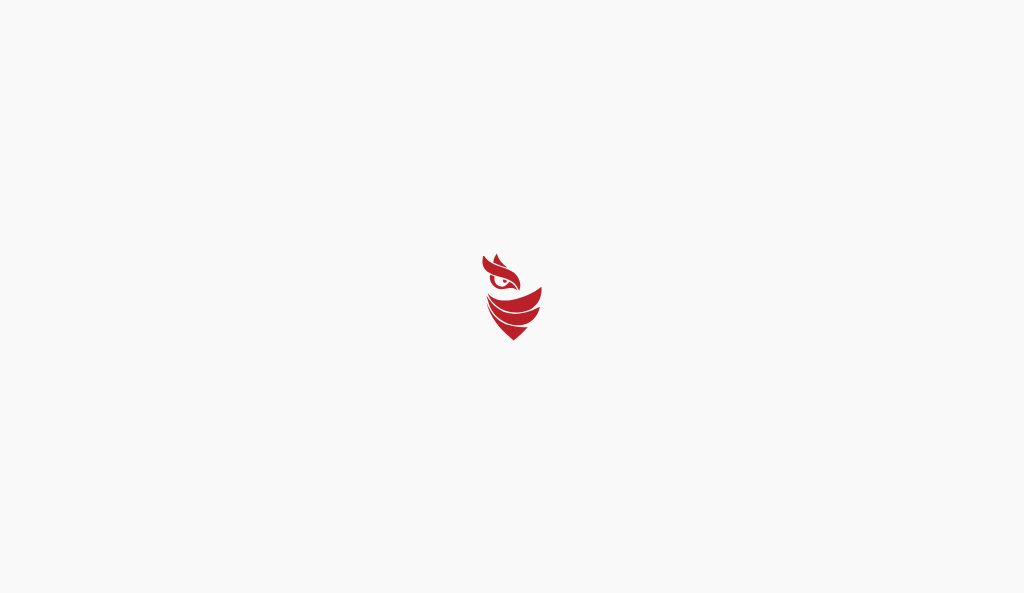 select on "Português (BR)" 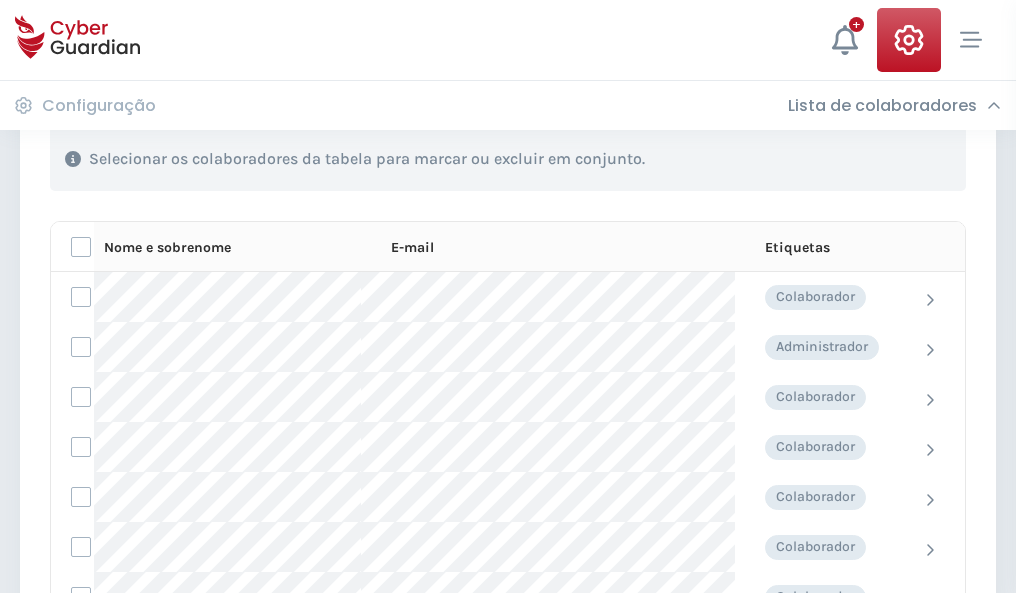 scroll, scrollTop: 856, scrollLeft: 0, axis: vertical 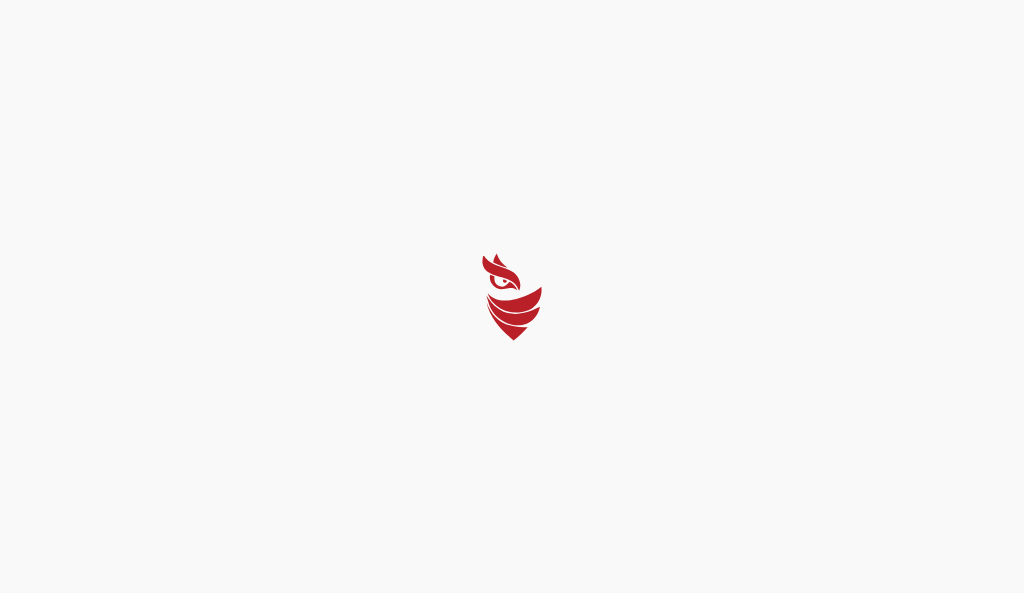 select on "Português (BR)" 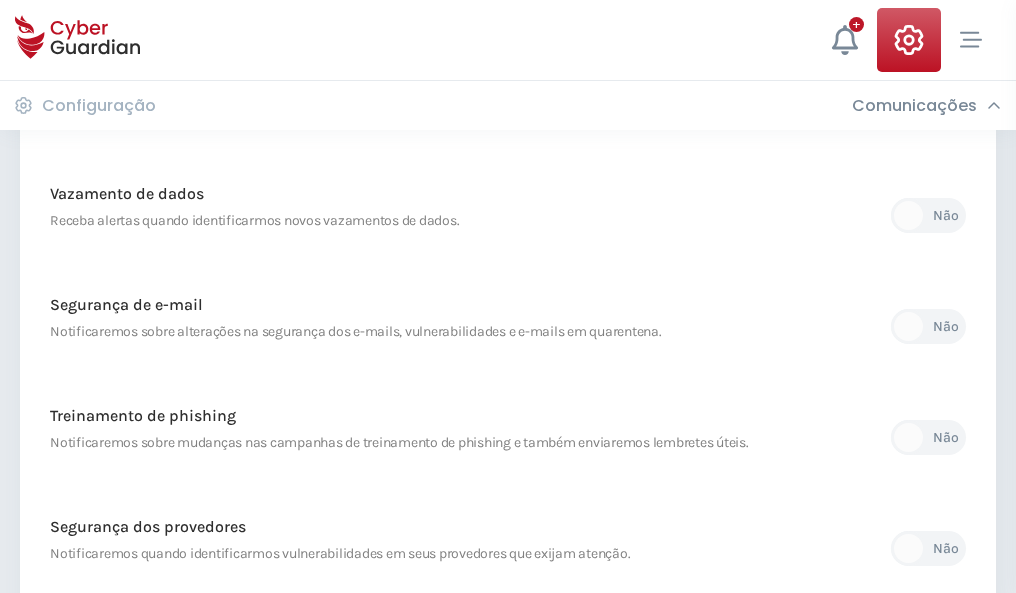 scroll, scrollTop: 1053, scrollLeft: 0, axis: vertical 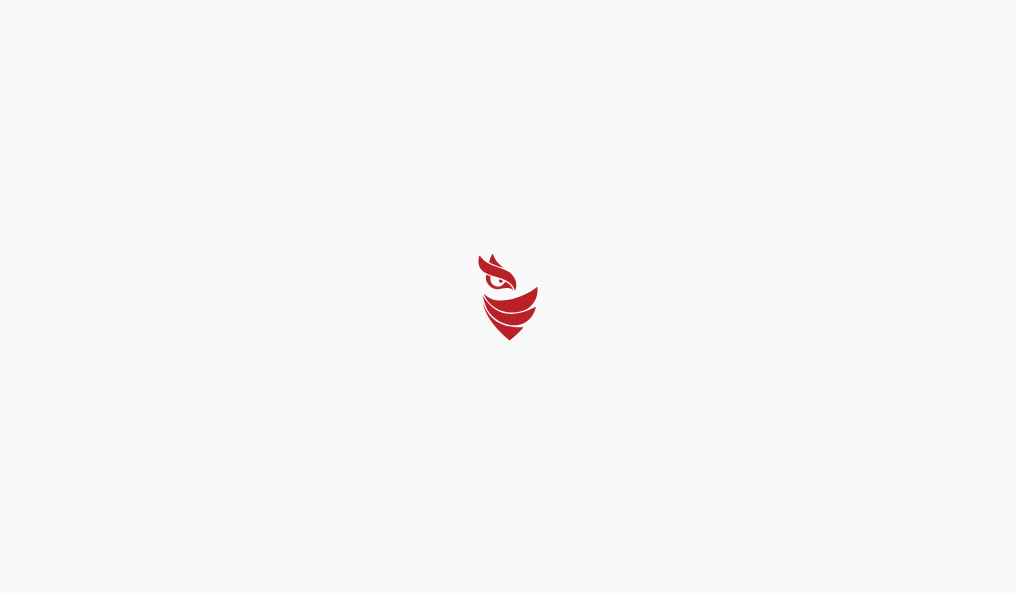 select on "Português (BR)" 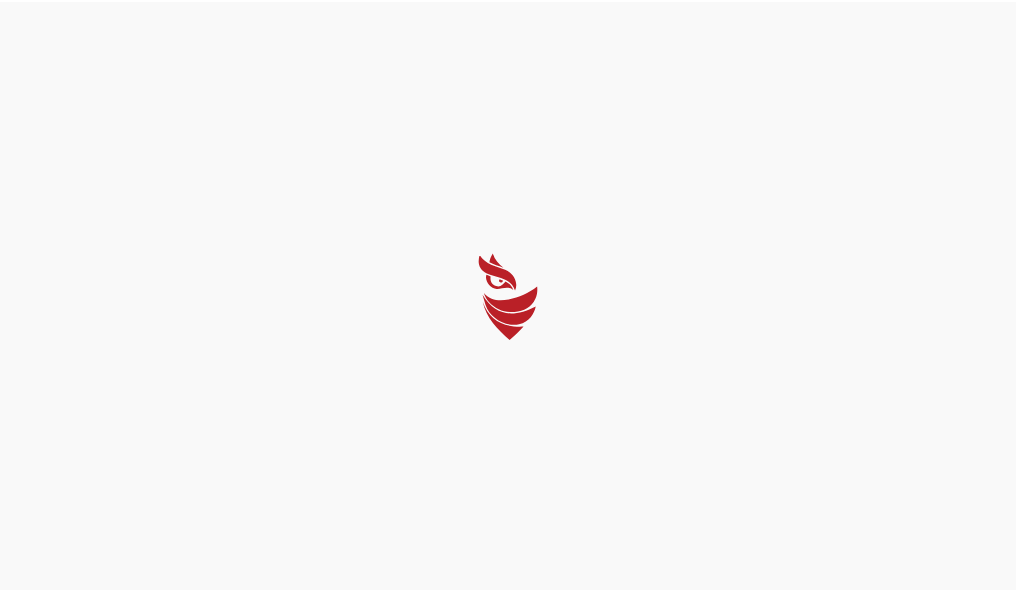 scroll, scrollTop: 0, scrollLeft: 0, axis: both 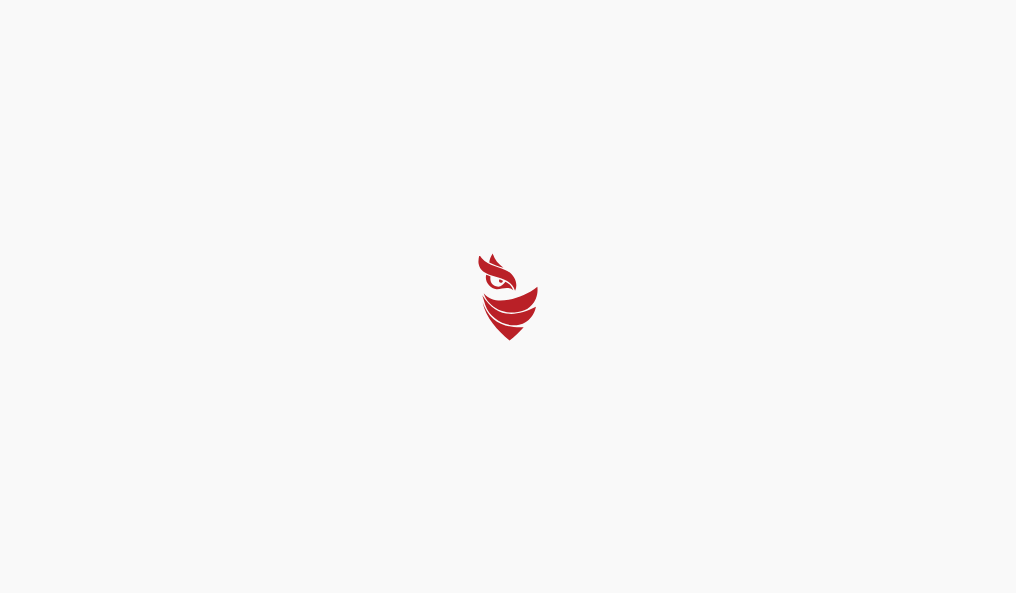 select on "Português (BR)" 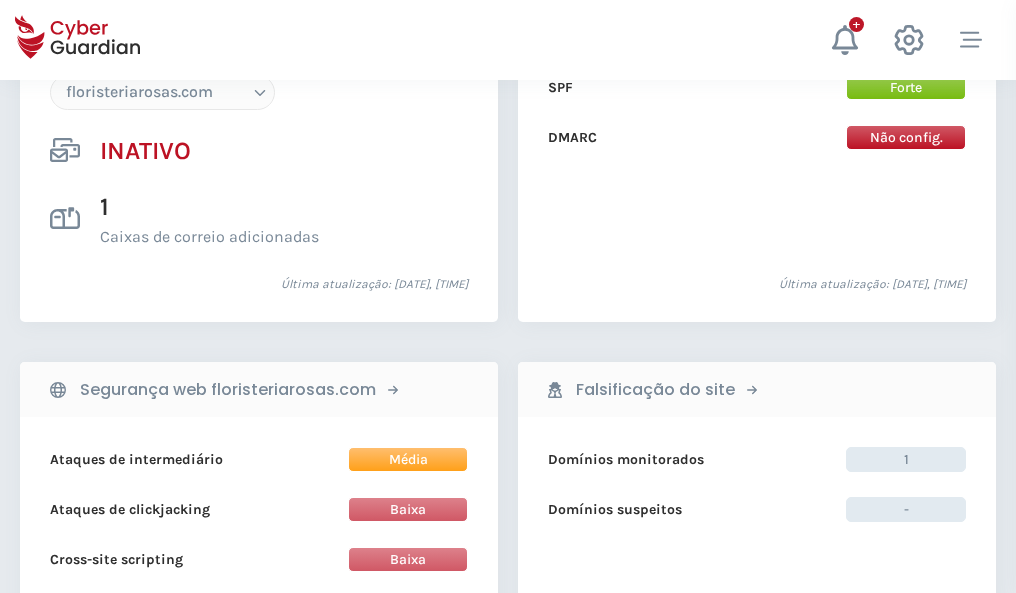 scroll, scrollTop: 1882, scrollLeft: 0, axis: vertical 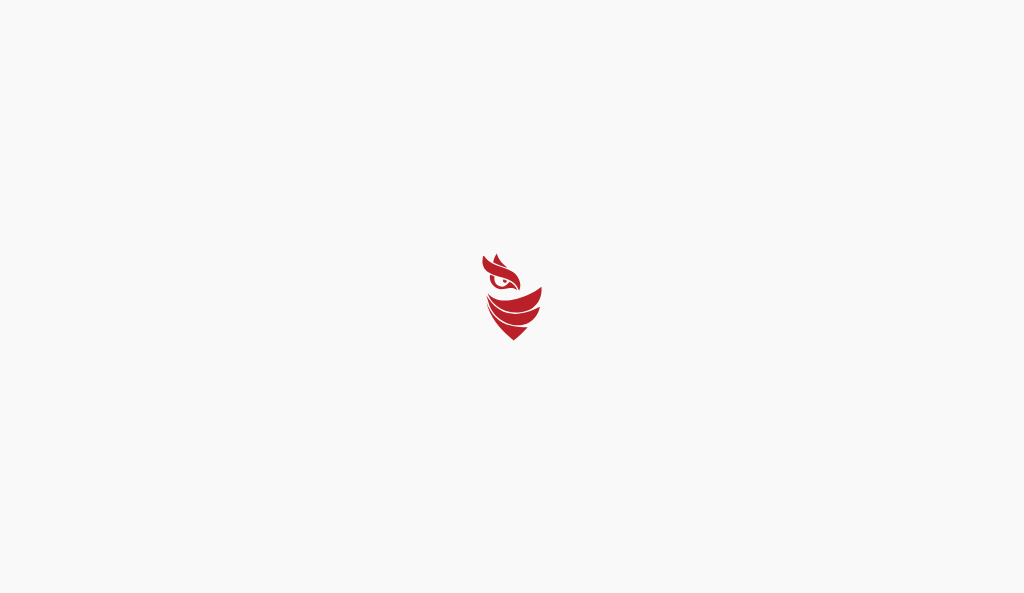 select on "Português (BR)" 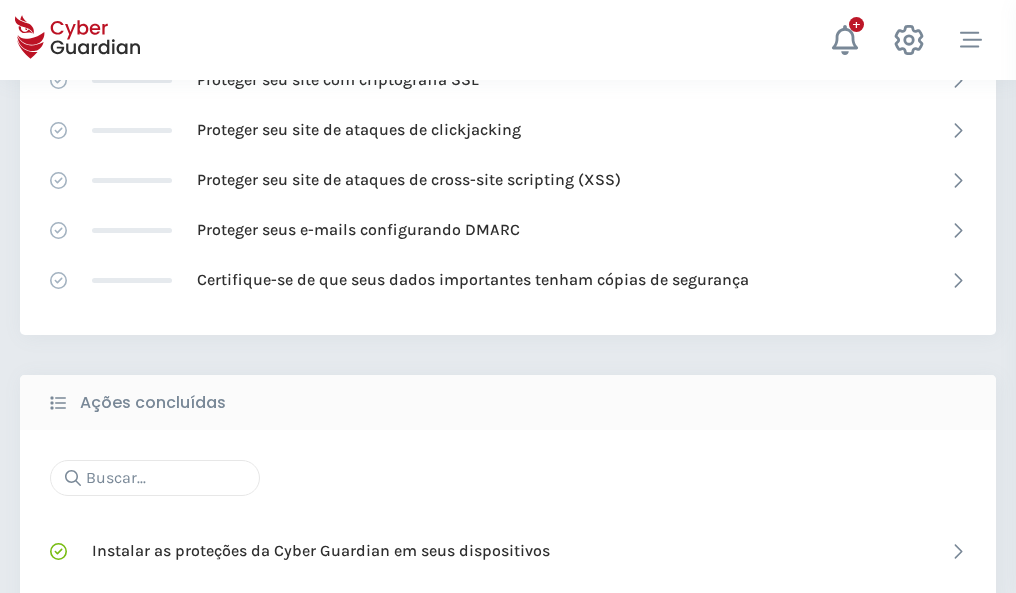 scroll, scrollTop: 1332, scrollLeft: 0, axis: vertical 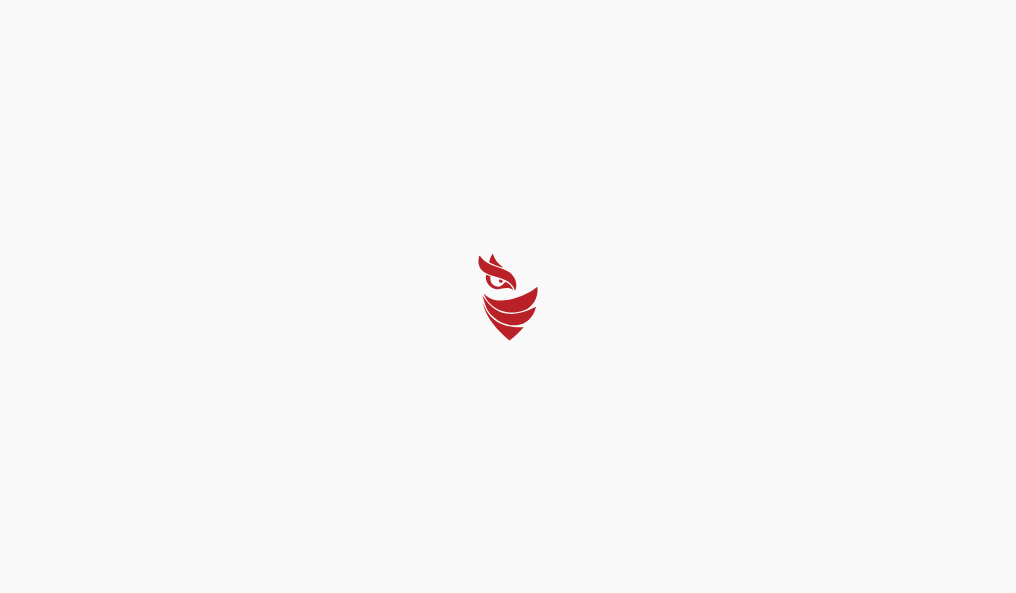 select on "Português (BR)" 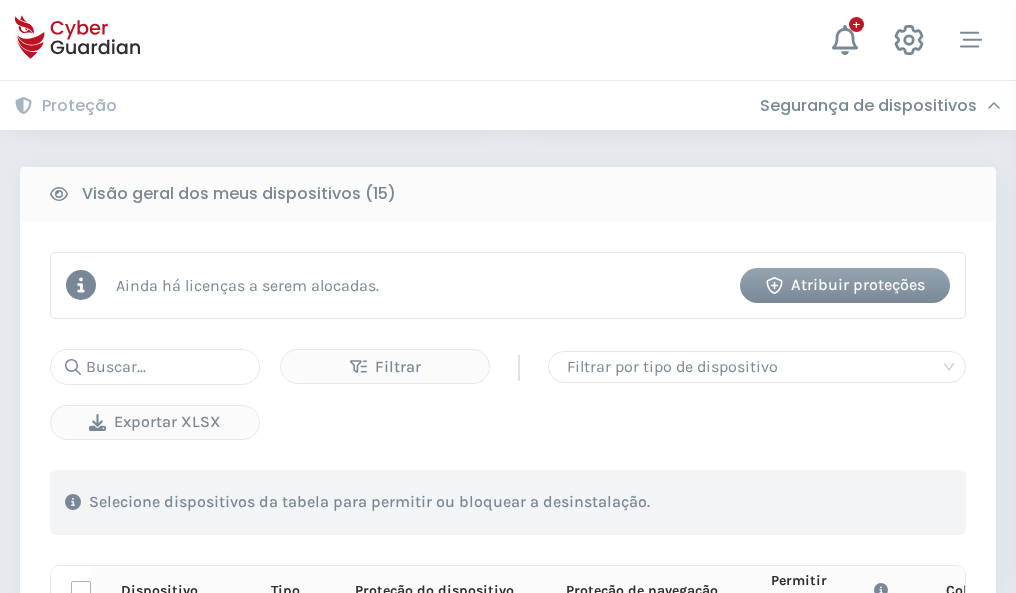scroll, scrollTop: 1767, scrollLeft: 0, axis: vertical 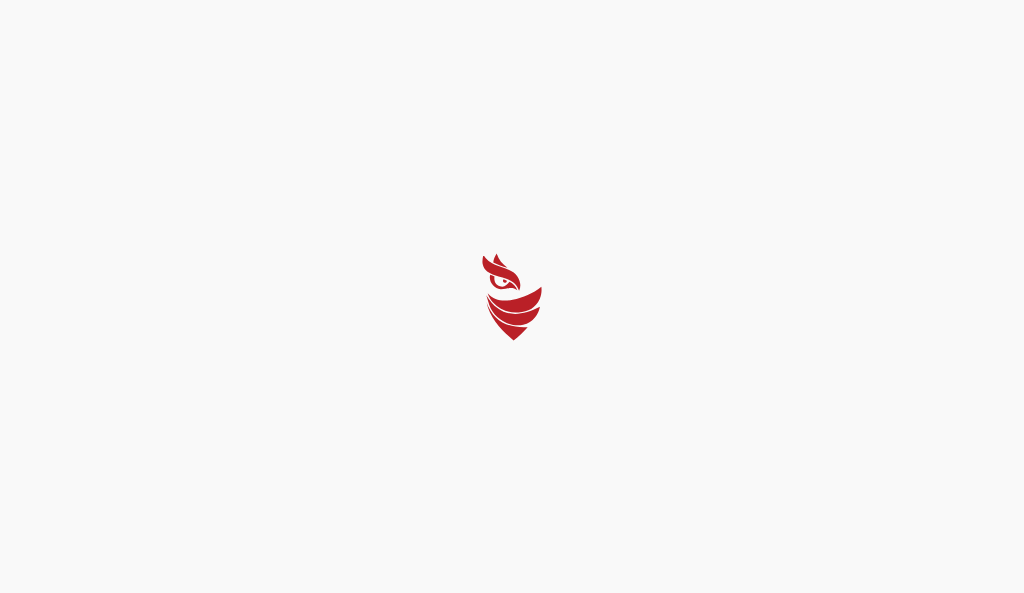 select on "Português (BR)" 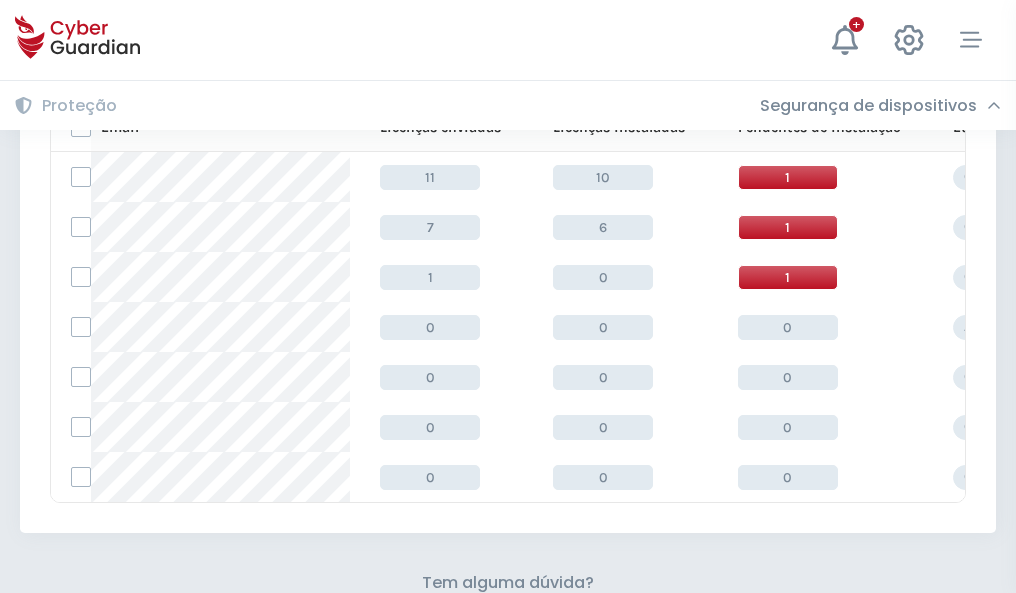 scroll, scrollTop: 878, scrollLeft: 0, axis: vertical 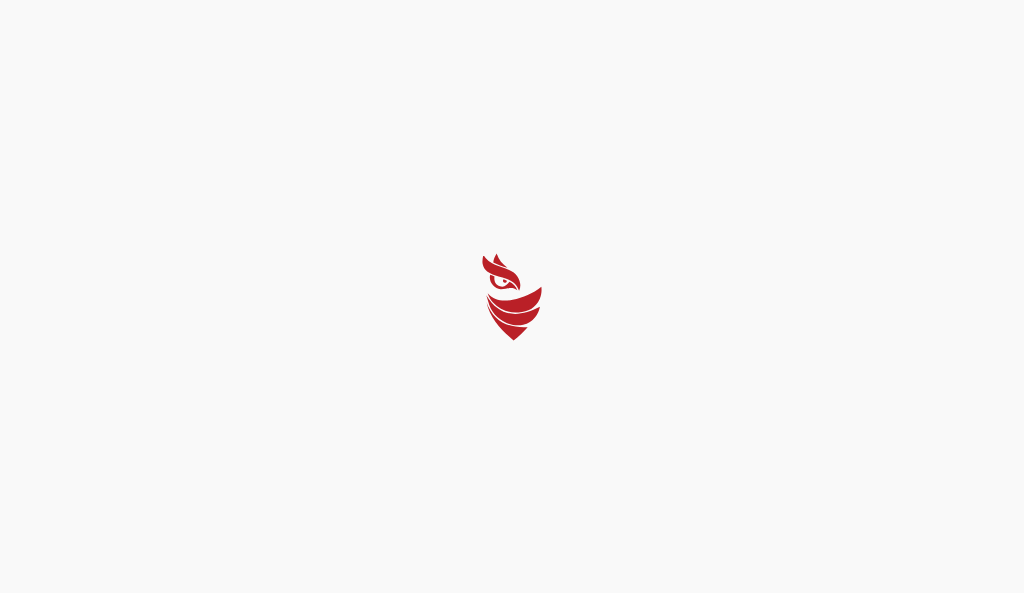 select on "Português (BR)" 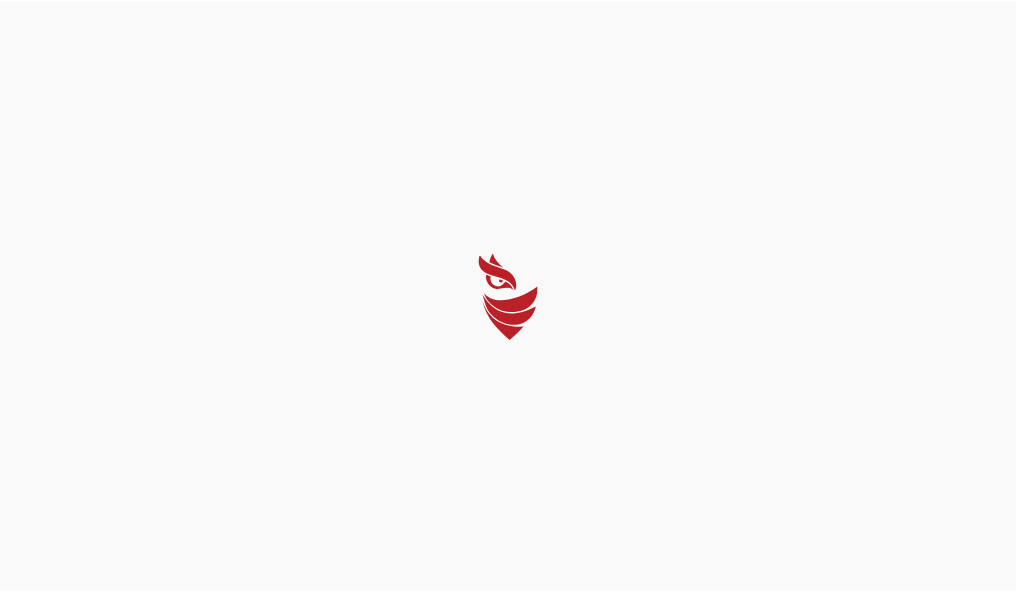 scroll, scrollTop: 0, scrollLeft: 0, axis: both 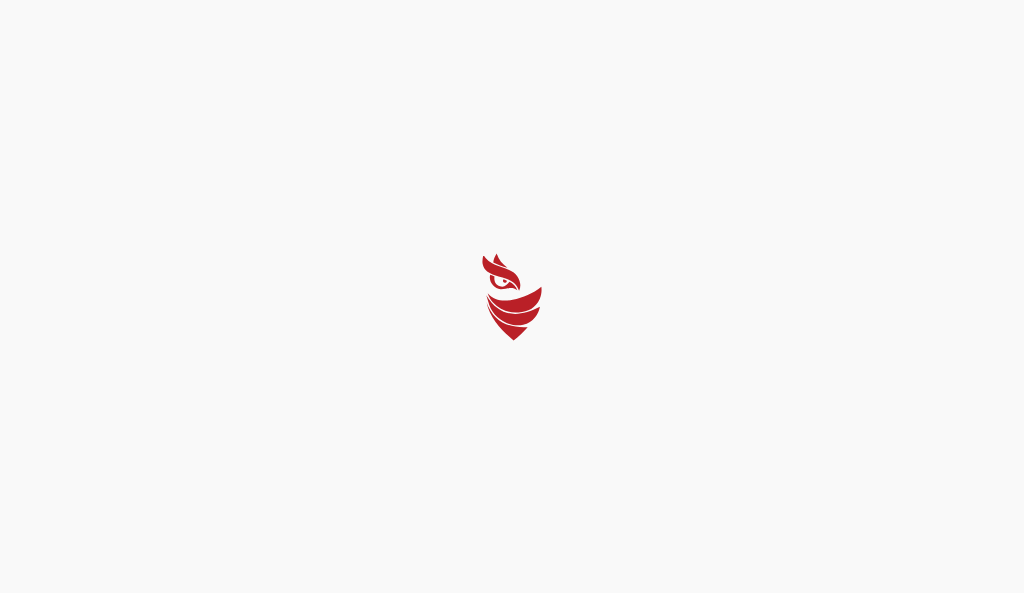 select on "Português (BR)" 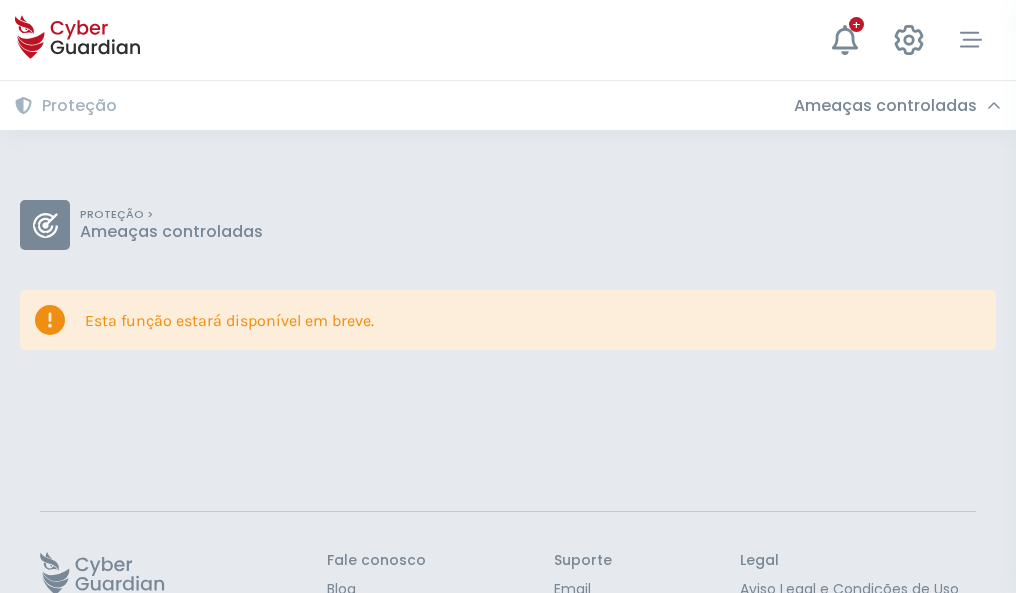 scroll, scrollTop: 130, scrollLeft: 0, axis: vertical 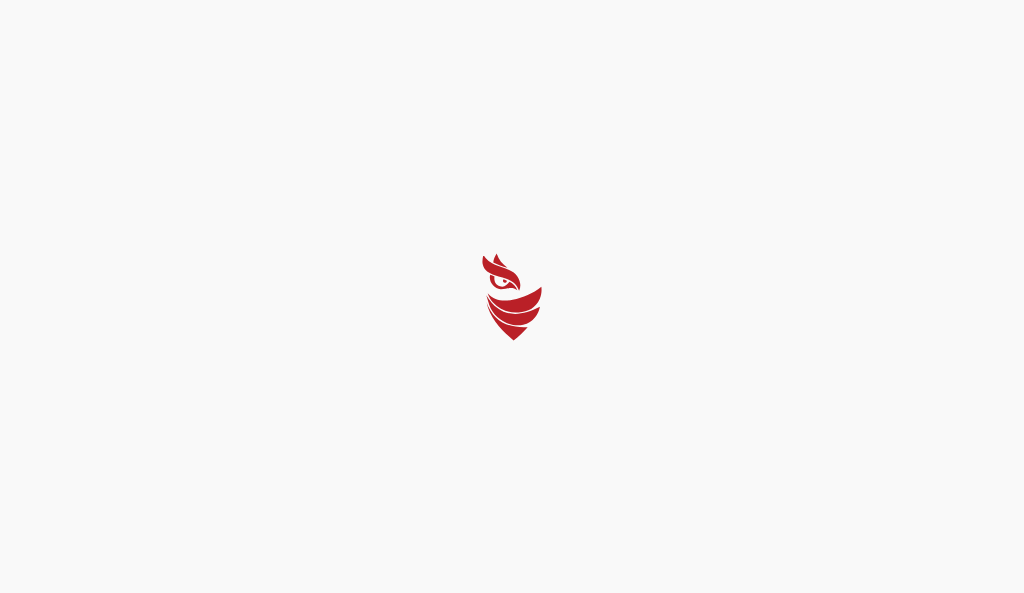 select on "Português (BR)" 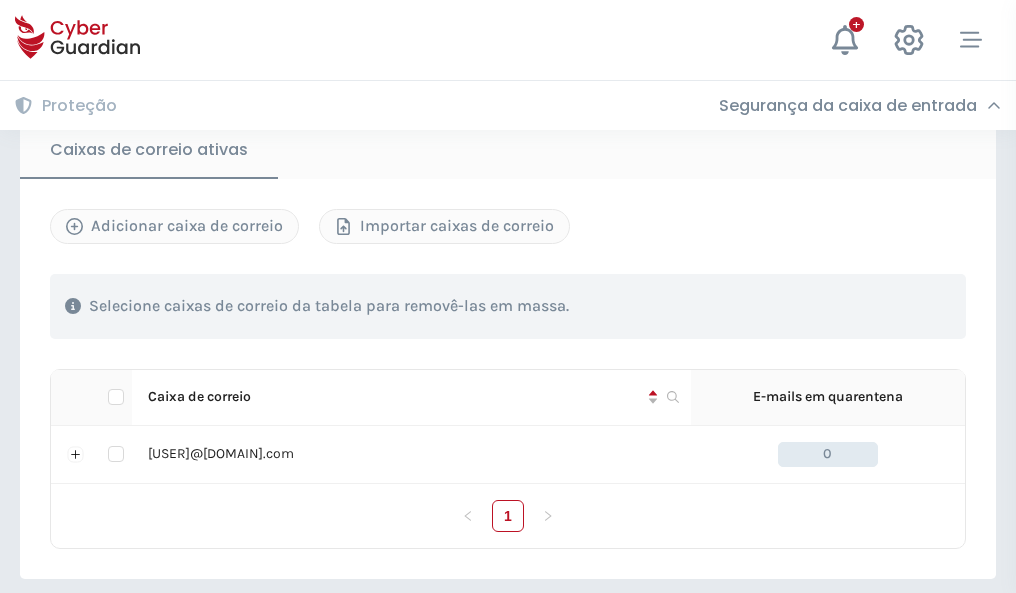 scroll, scrollTop: 1650, scrollLeft: 0, axis: vertical 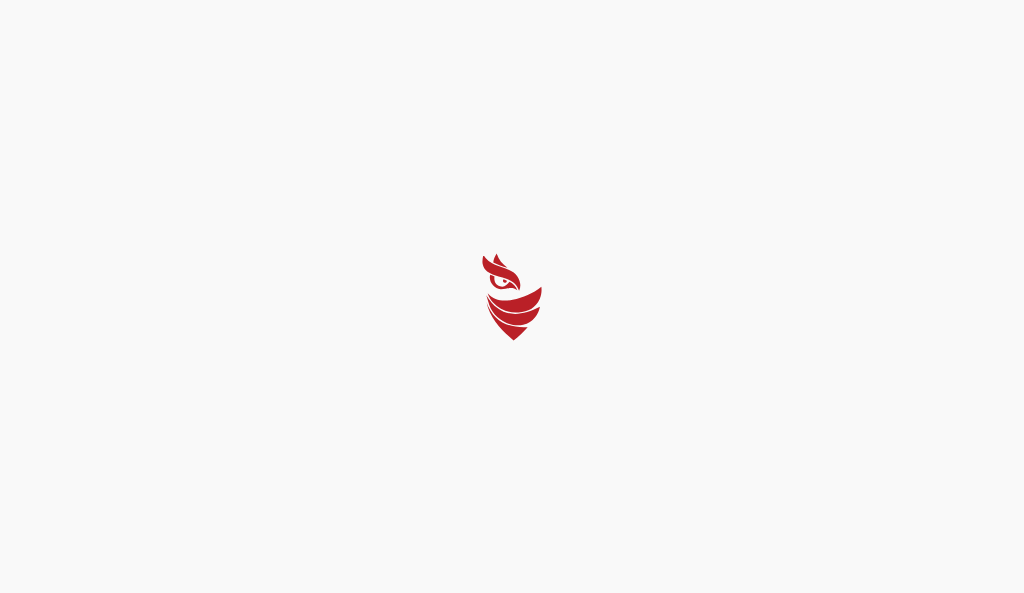 select on "Português (BR)" 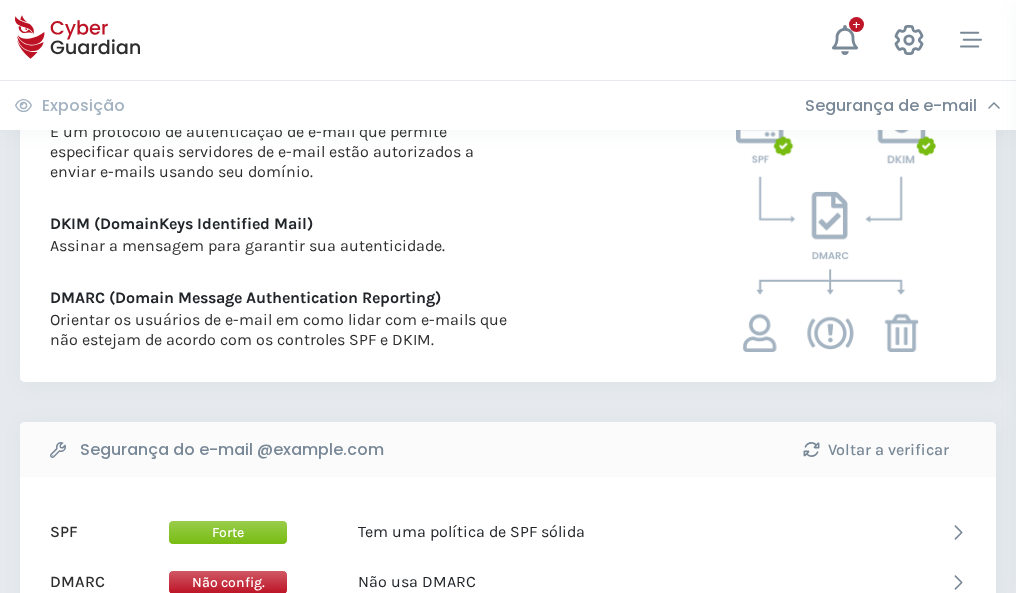 scroll, scrollTop: 1079, scrollLeft: 0, axis: vertical 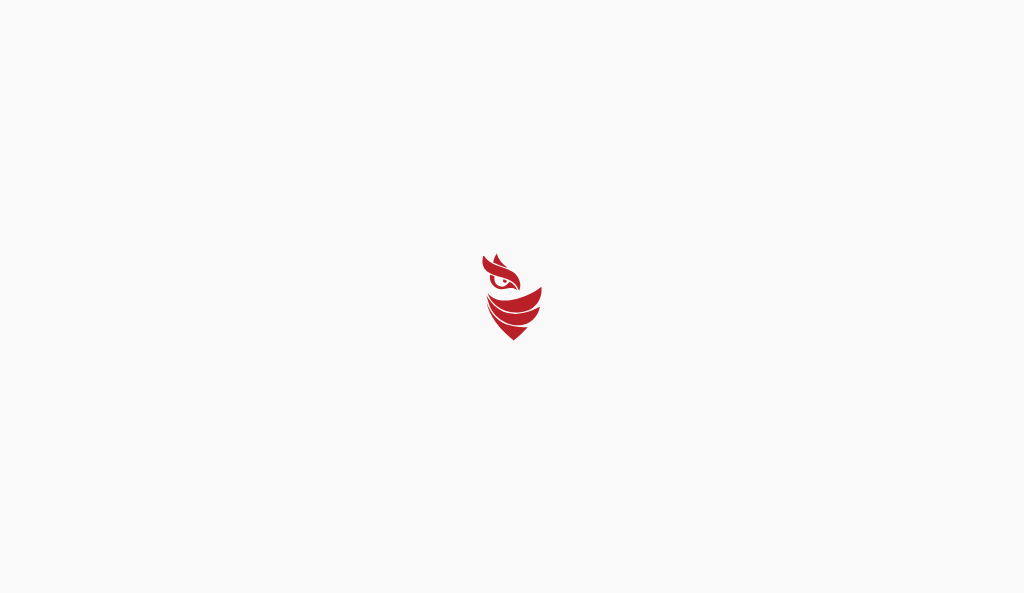 select on "Português (BR)" 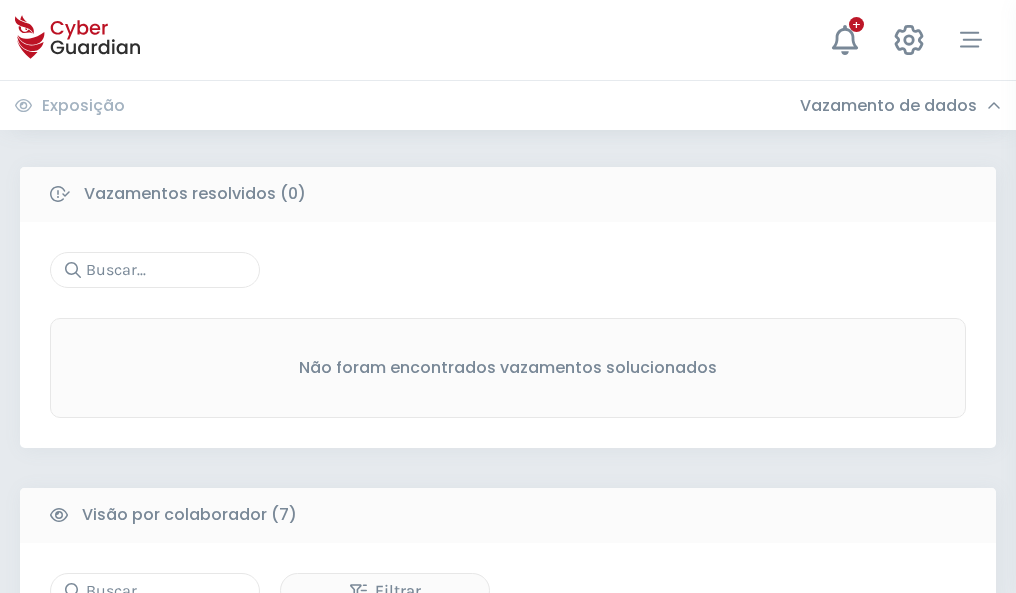 scroll, scrollTop: 1654, scrollLeft: 0, axis: vertical 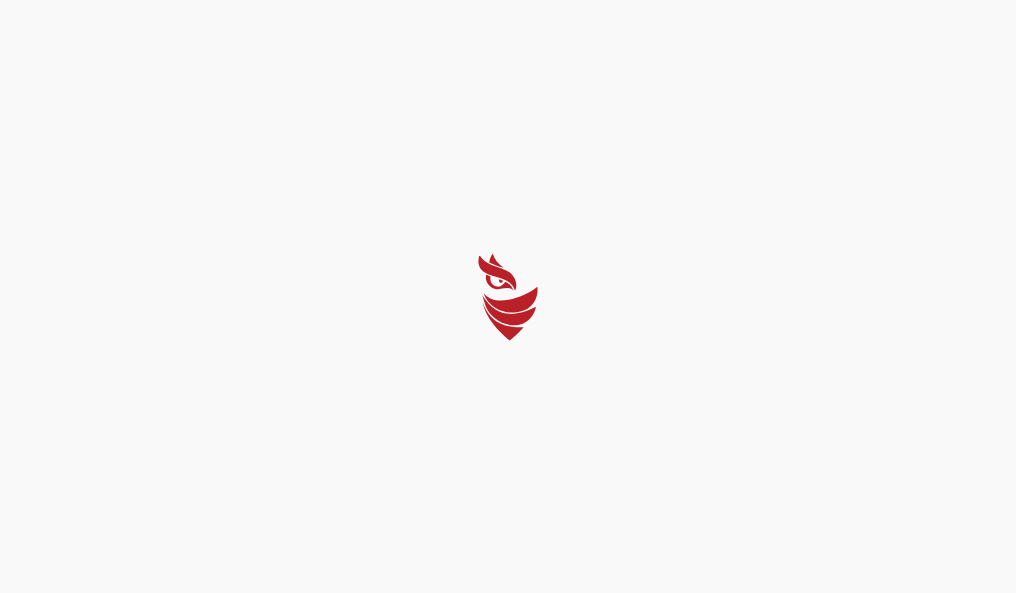 select on "Português (BR)" 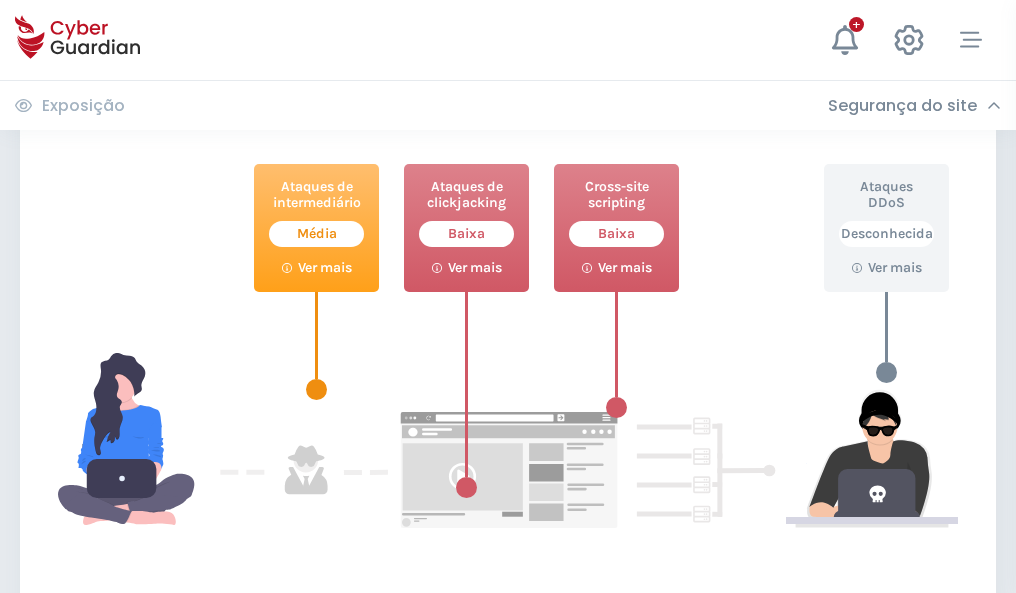 scroll, scrollTop: 1089, scrollLeft: 0, axis: vertical 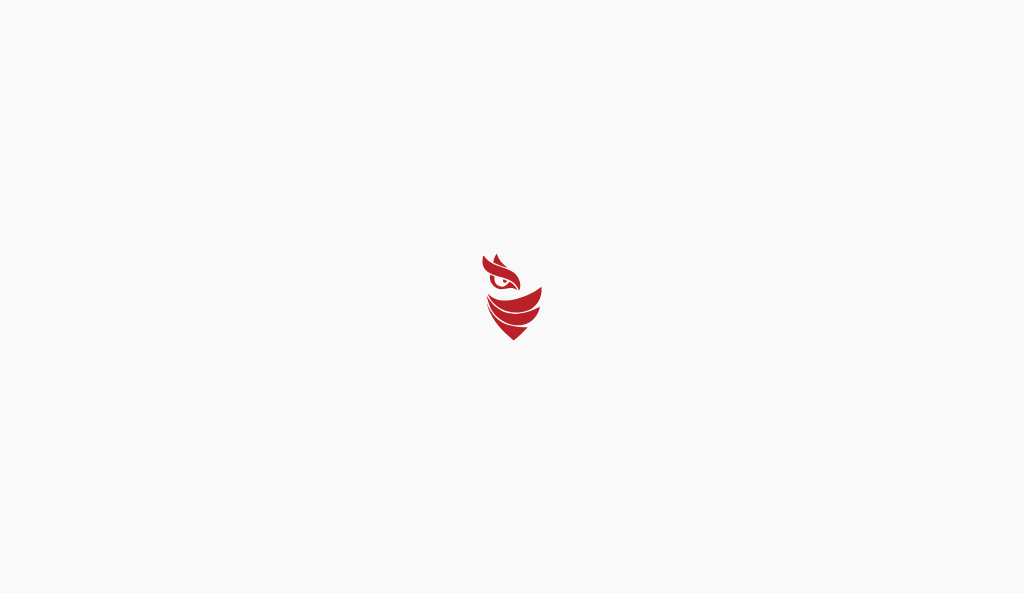select on "Português (BR)" 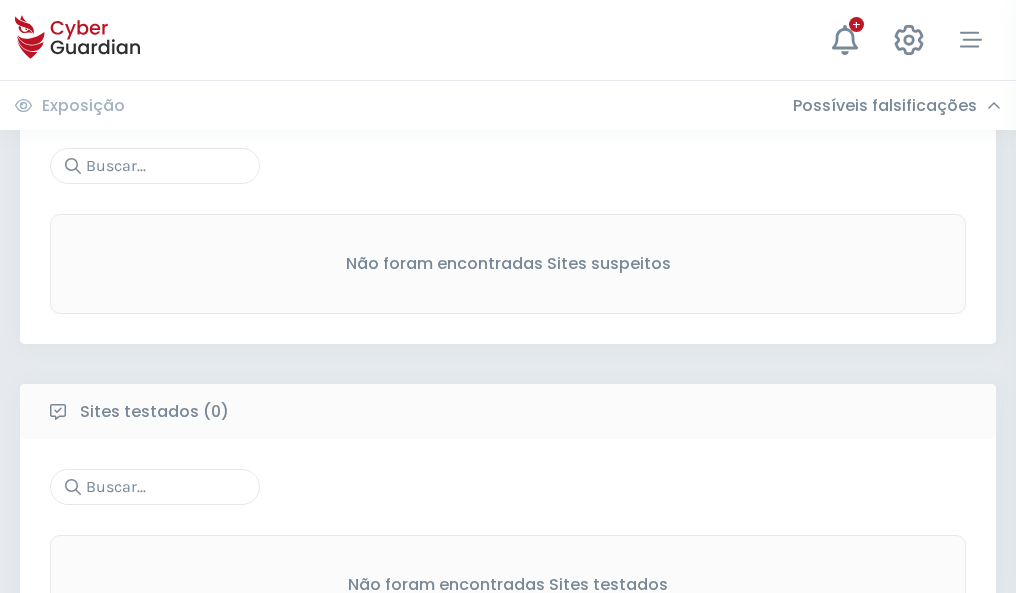 scroll, scrollTop: 1046, scrollLeft: 0, axis: vertical 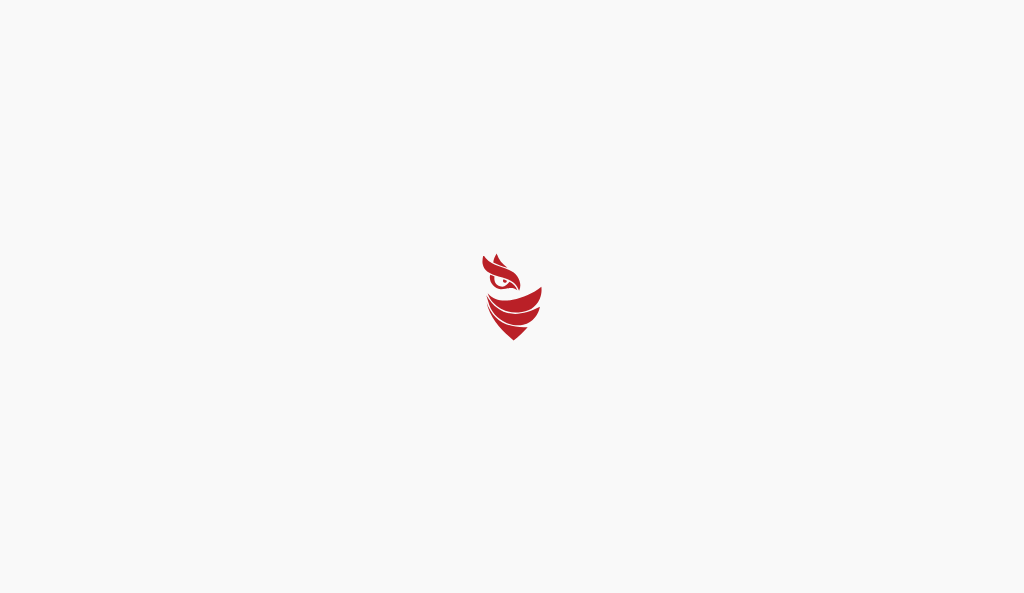 select on "Português (BR)" 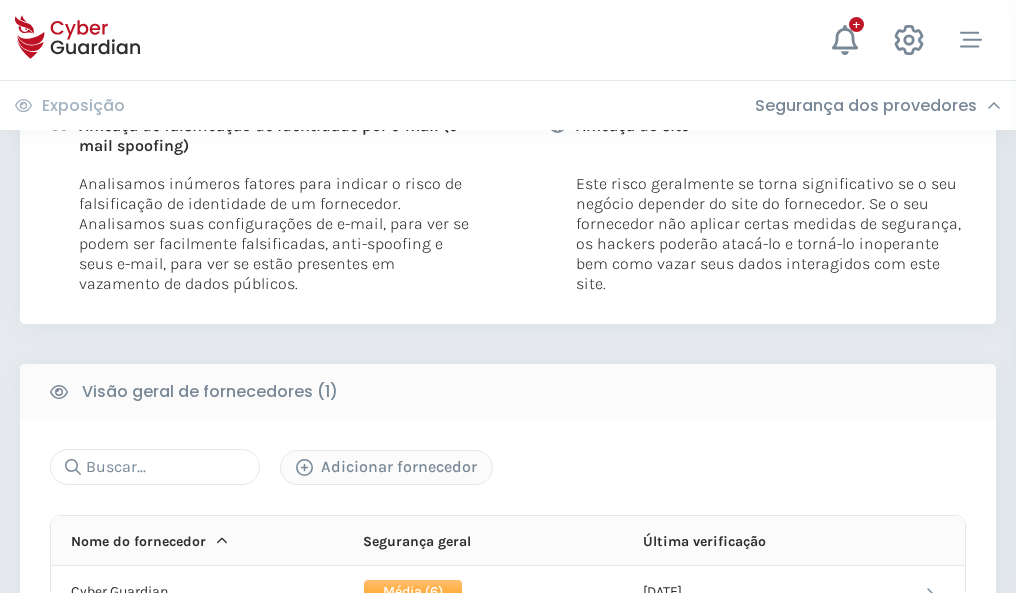 scroll, scrollTop: 1019, scrollLeft: 0, axis: vertical 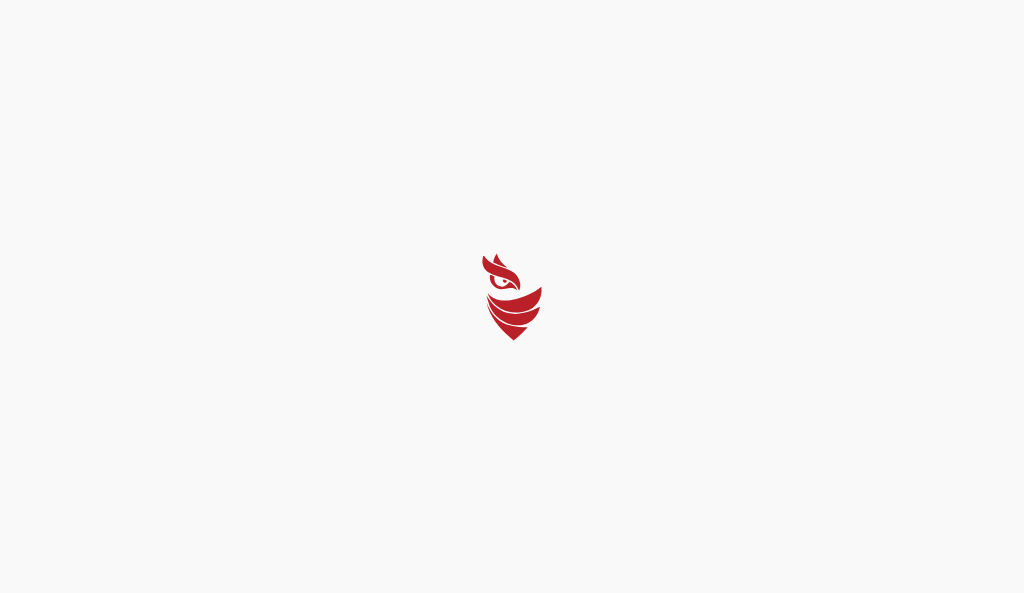 select on "Português (BR)" 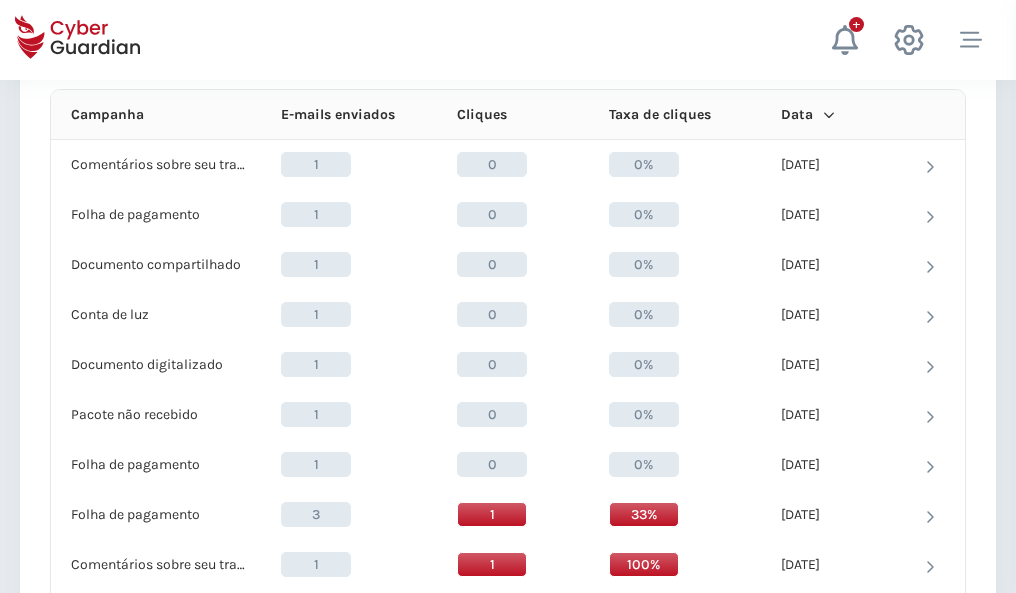 scroll, scrollTop: 1793, scrollLeft: 0, axis: vertical 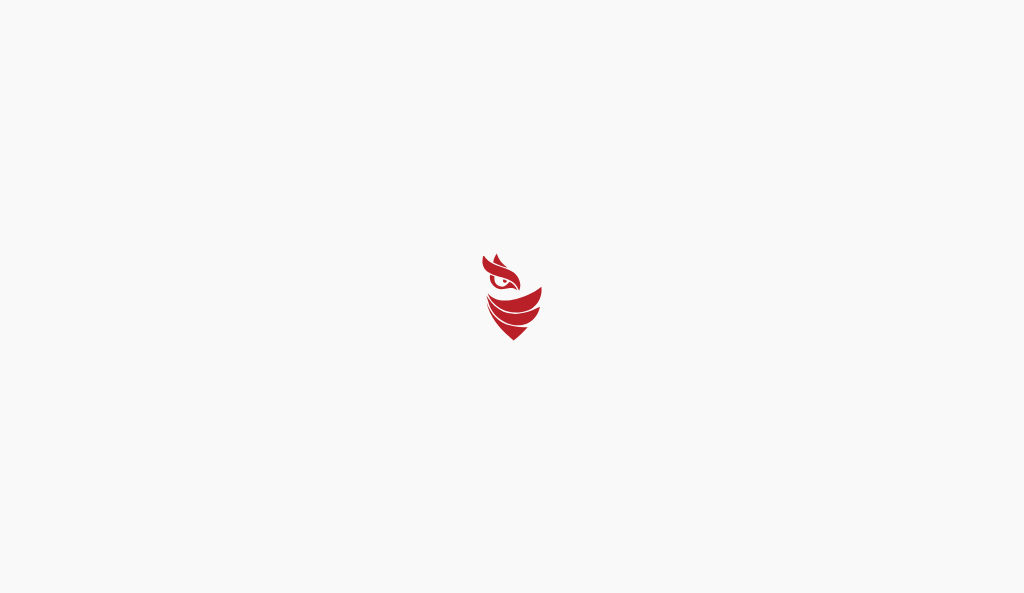 select on "Português (BR)" 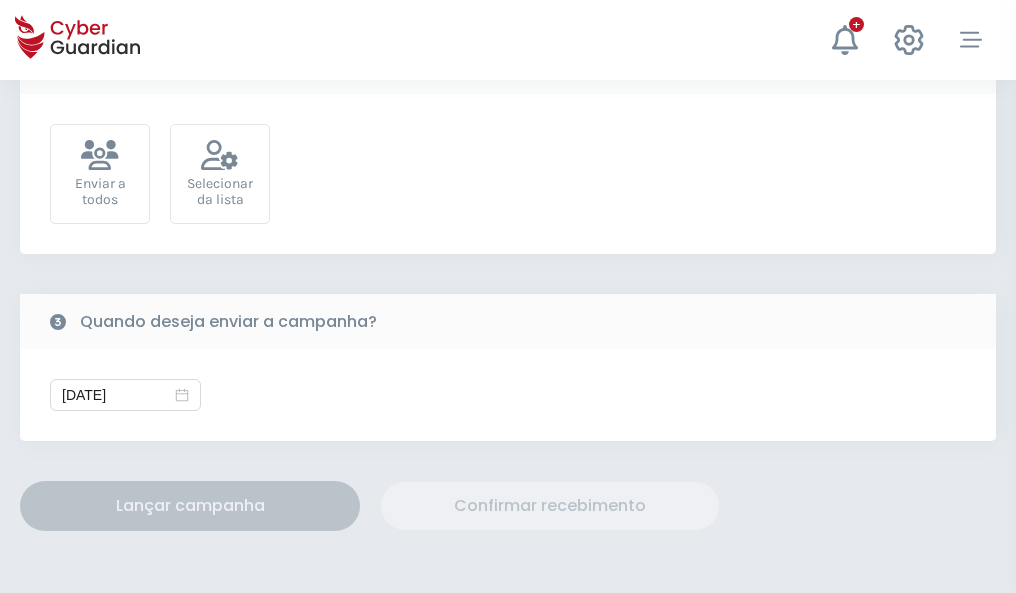scroll, scrollTop: 732, scrollLeft: 0, axis: vertical 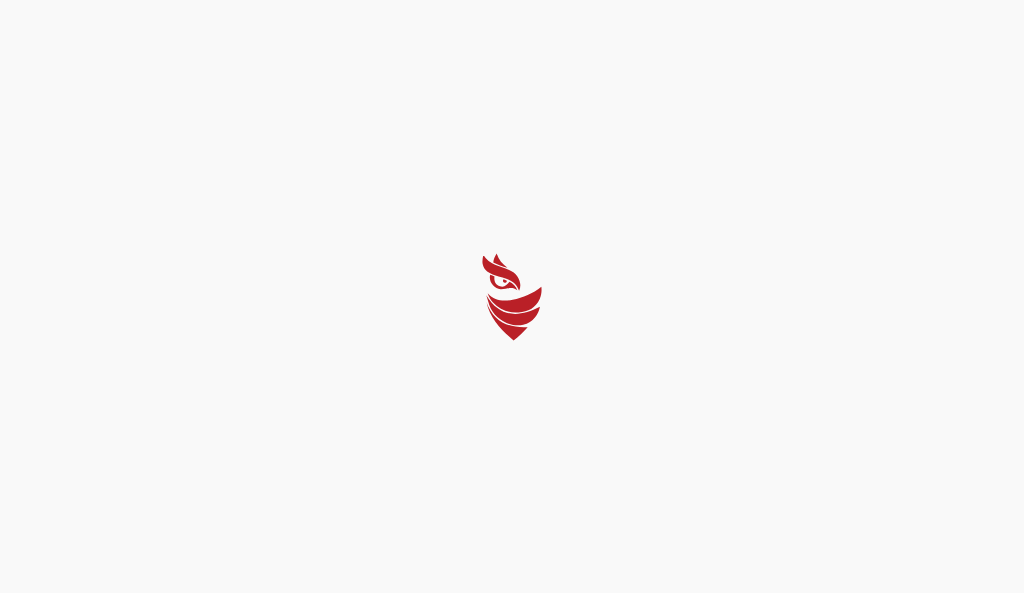 select on "Português (BR)" 